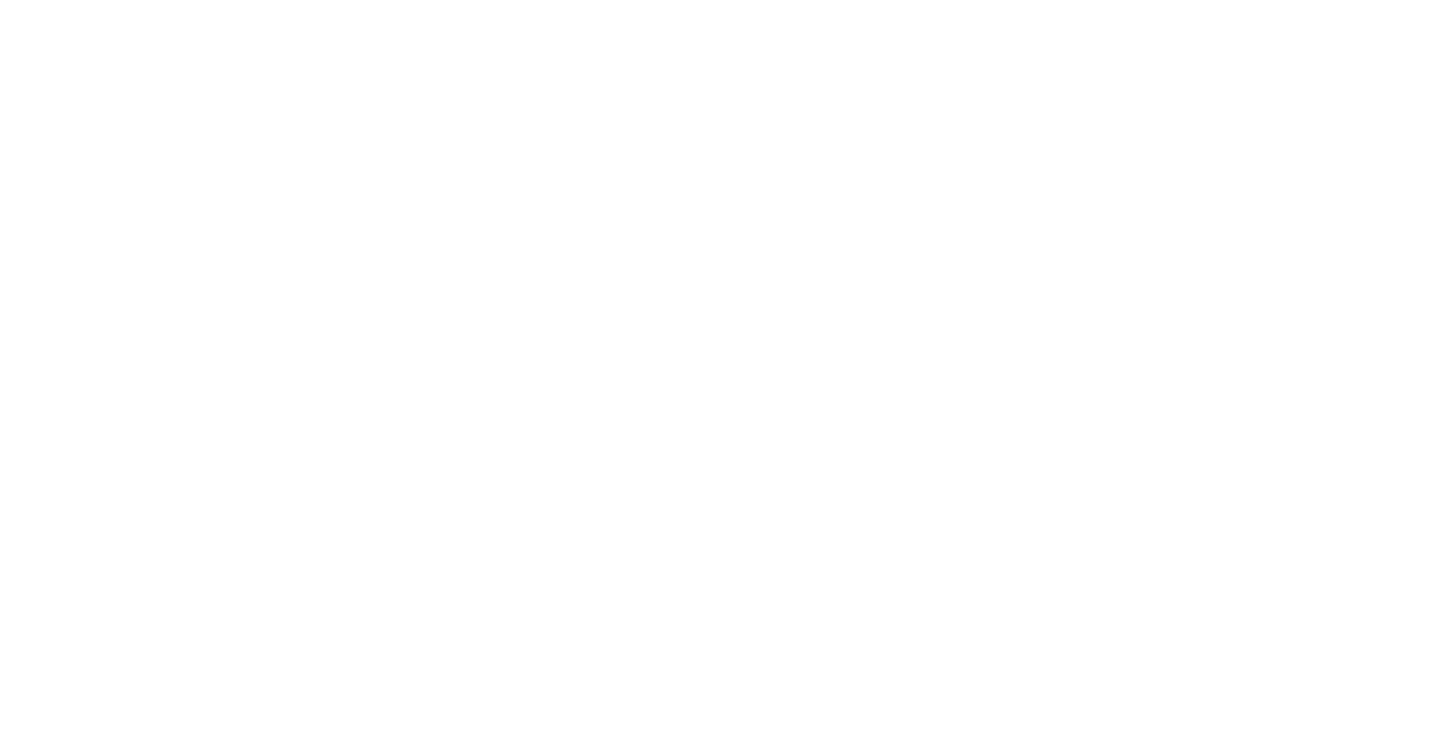 scroll, scrollTop: 0, scrollLeft: 0, axis: both 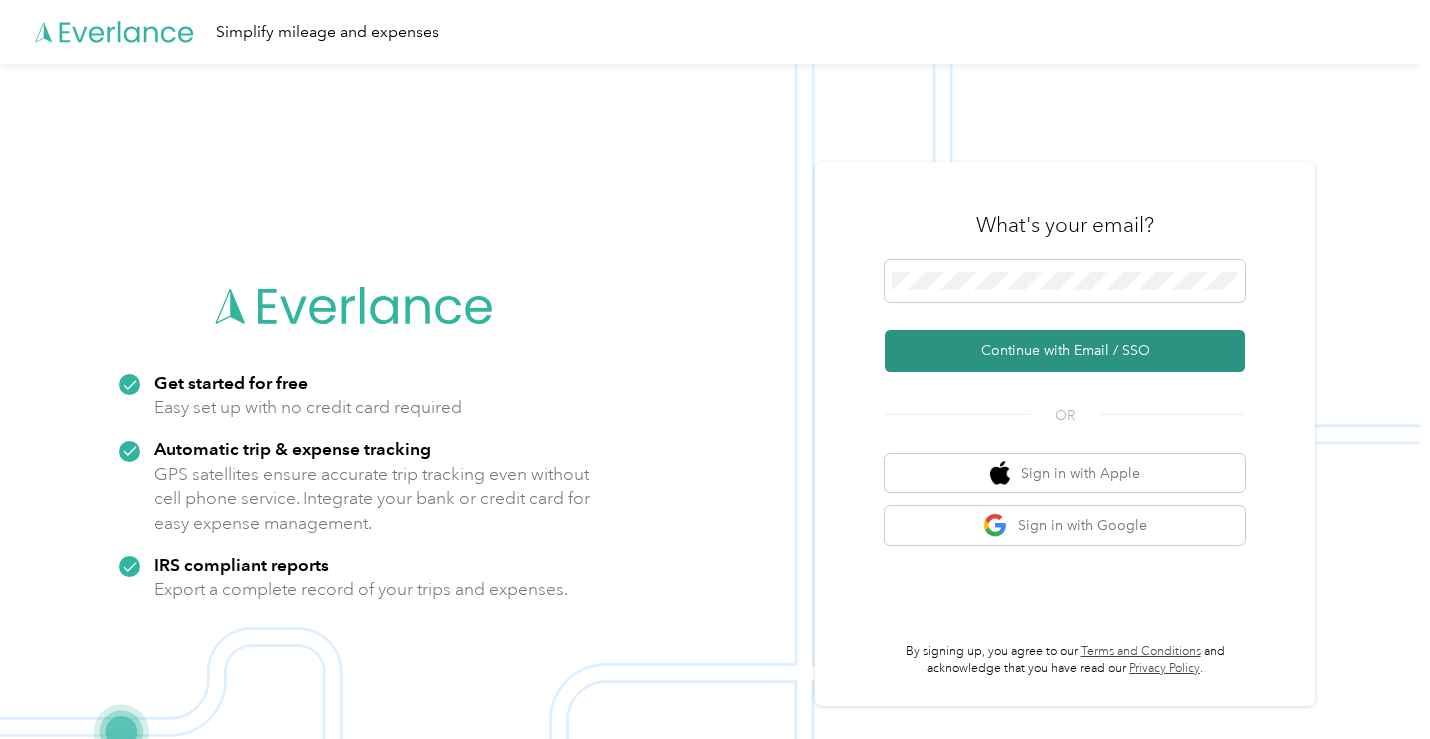 click on "Continue with Email / SSO" at bounding box center [1065, 351] 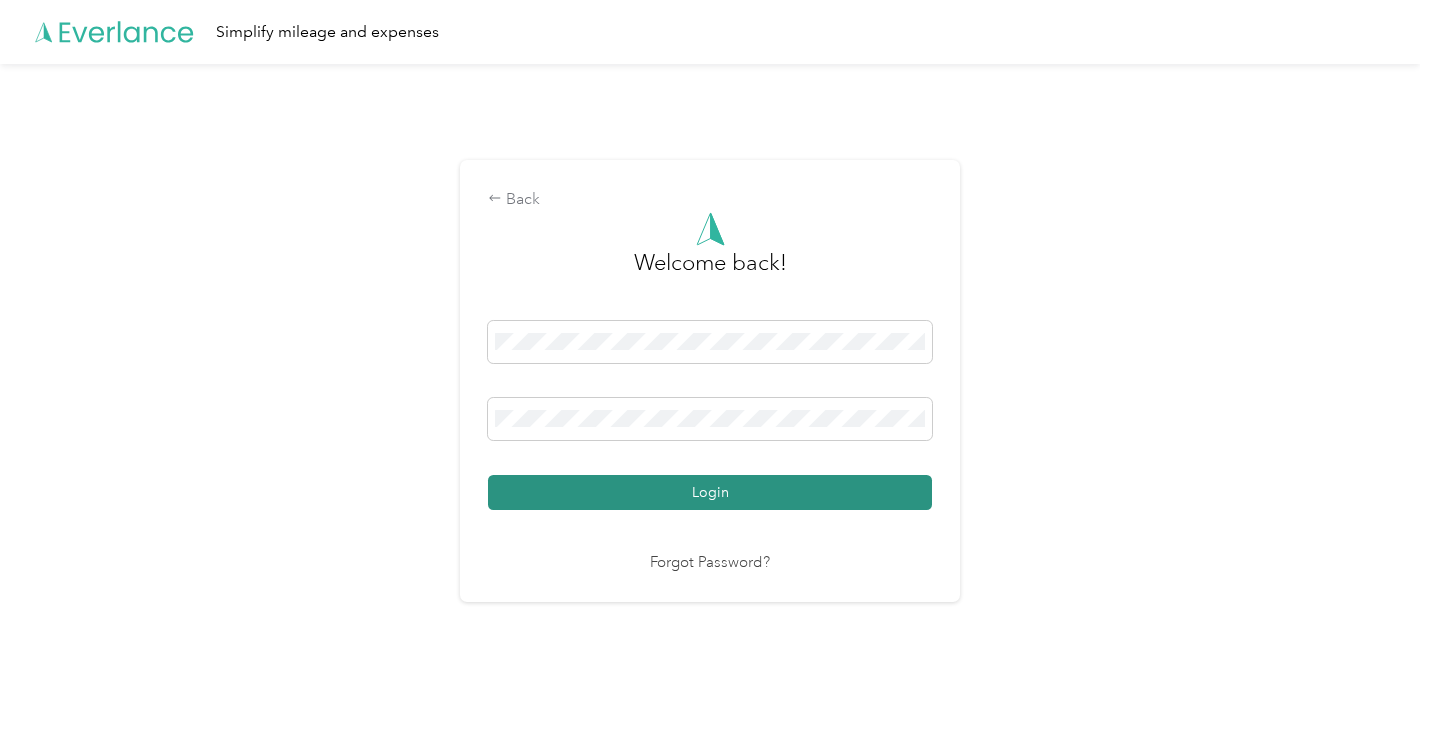 click on "Login" at bounding box center [710, 492] 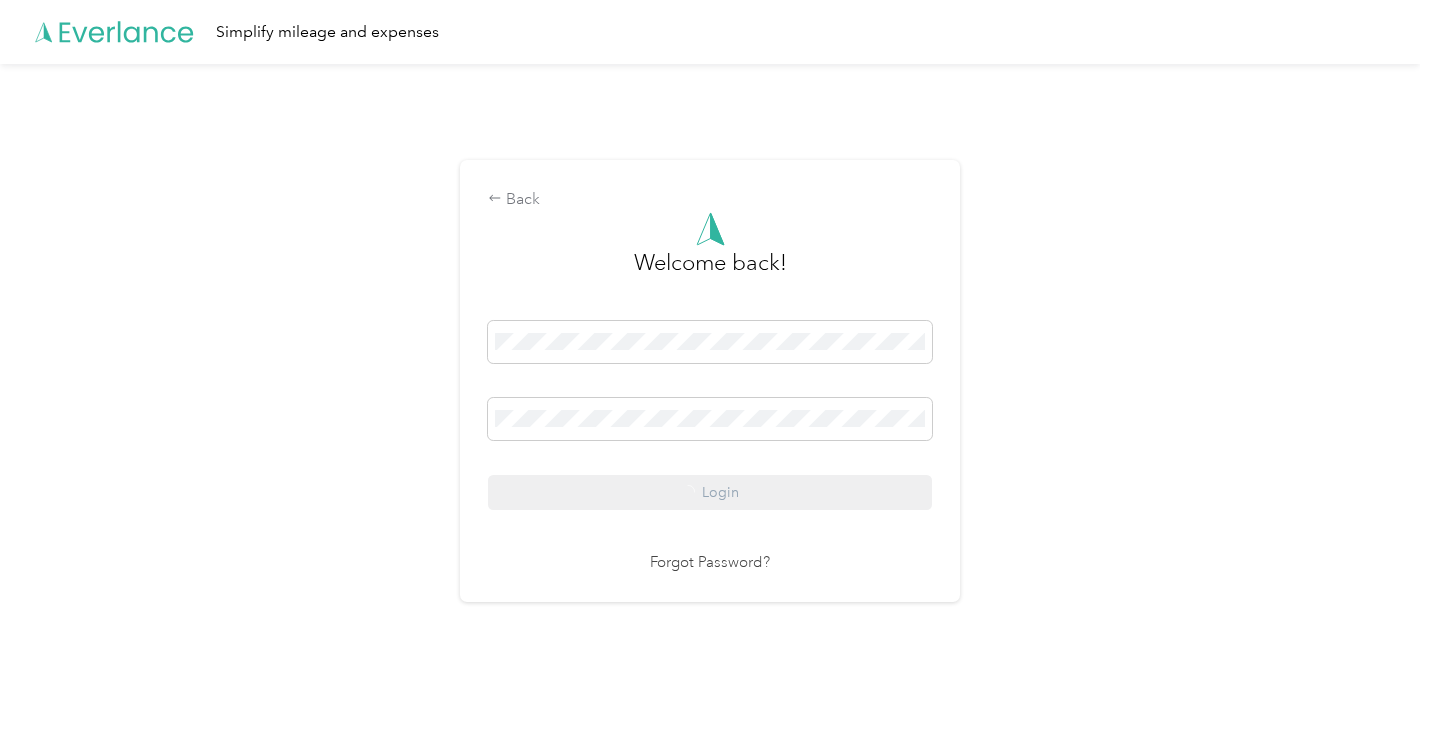 click on "Login" at bounding box center (710, 415) 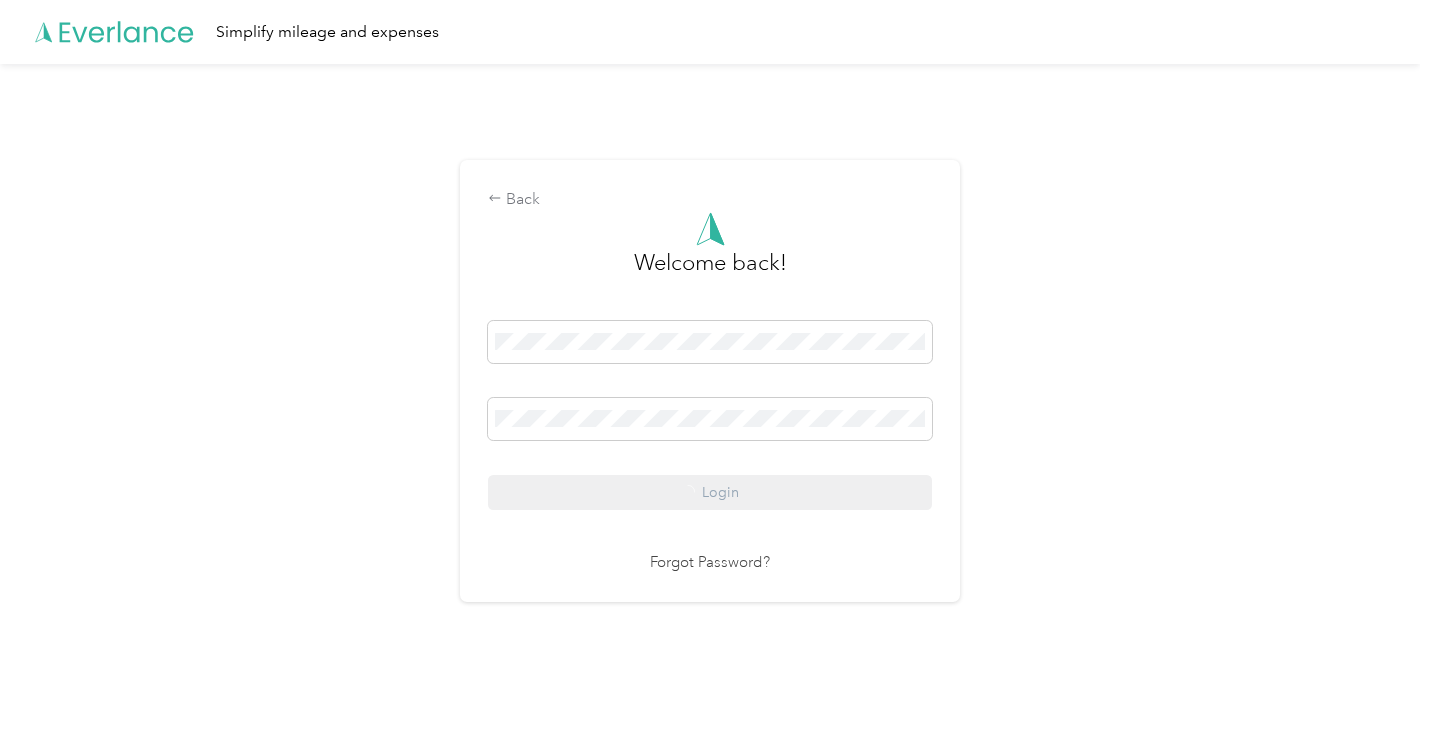 click on "Login" at bounding box center (710, 415) 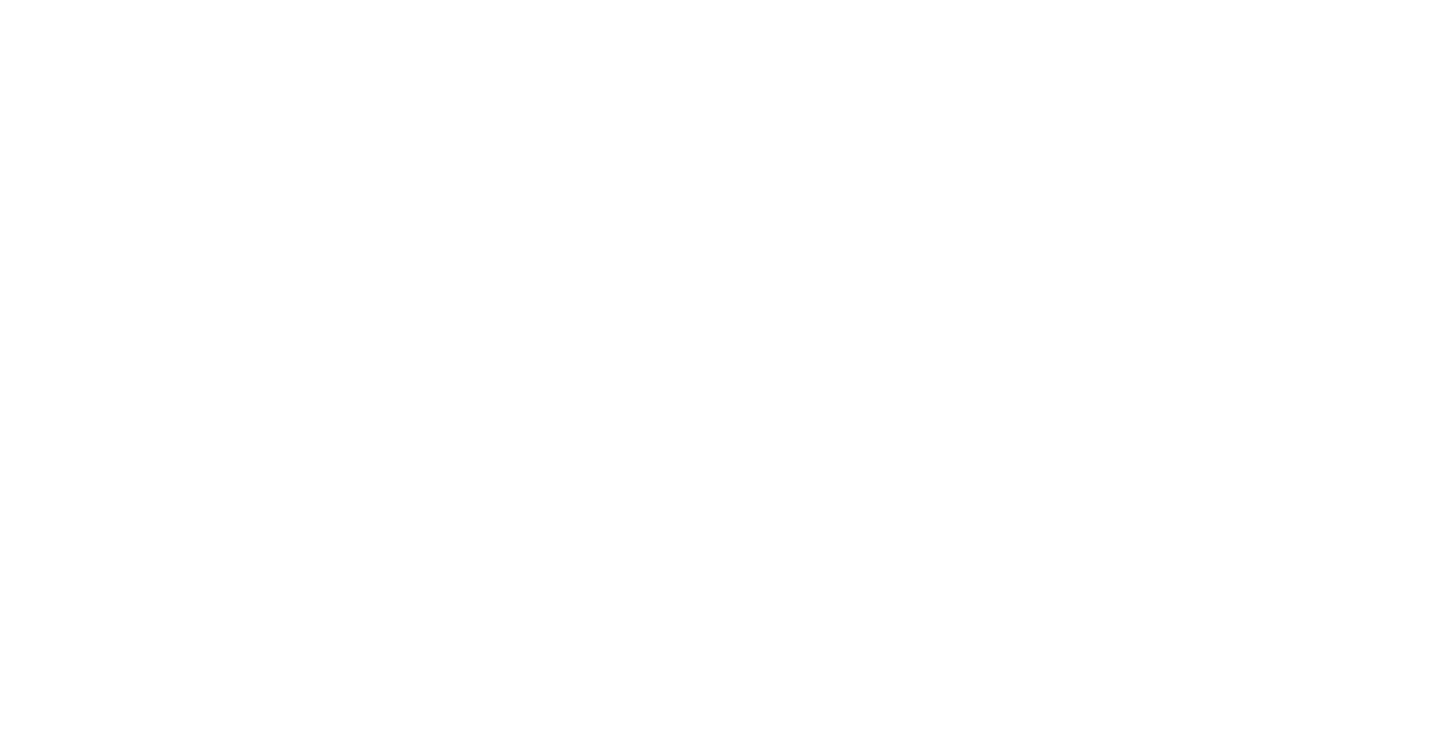 scroll, scrollTop: 0, scrollLeft: 0, axis: both 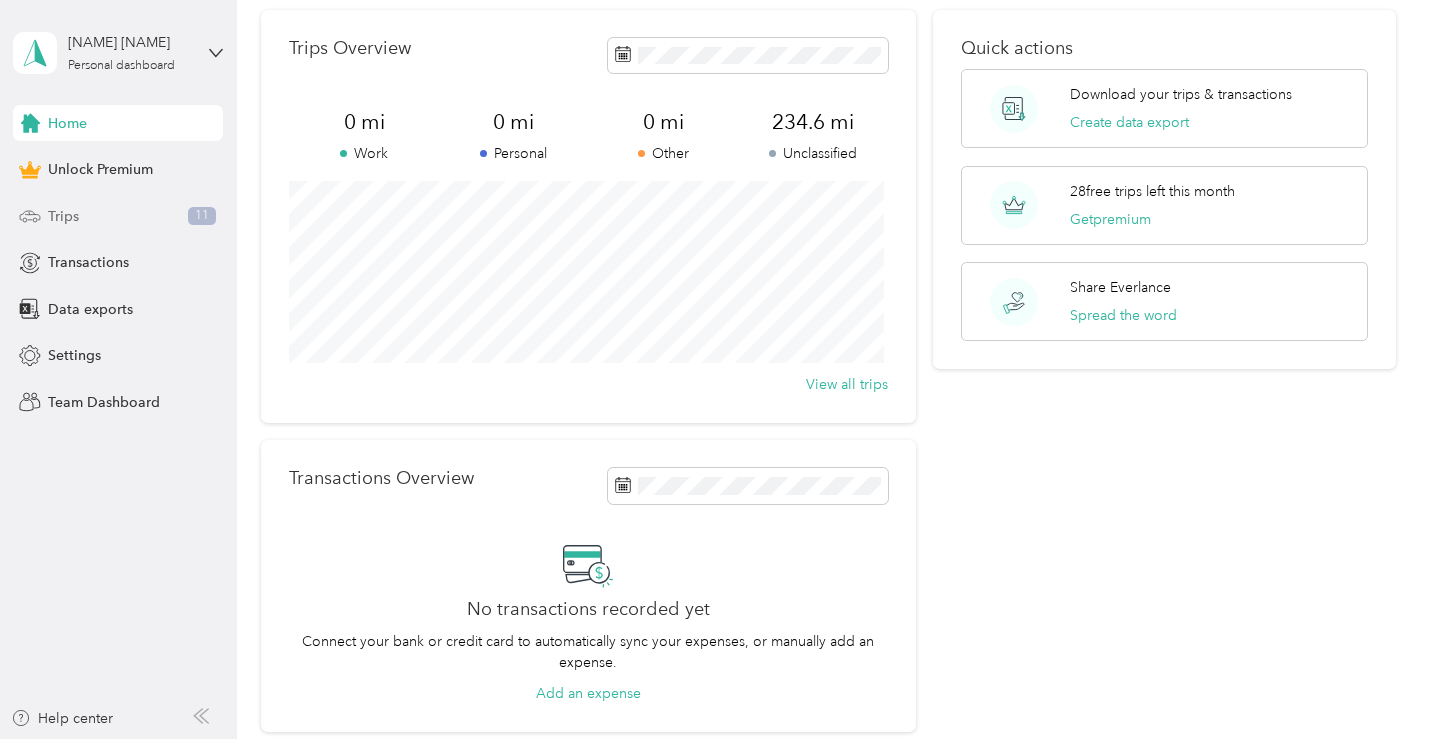 click on "Trips 11" at bounding box center (118, 216) 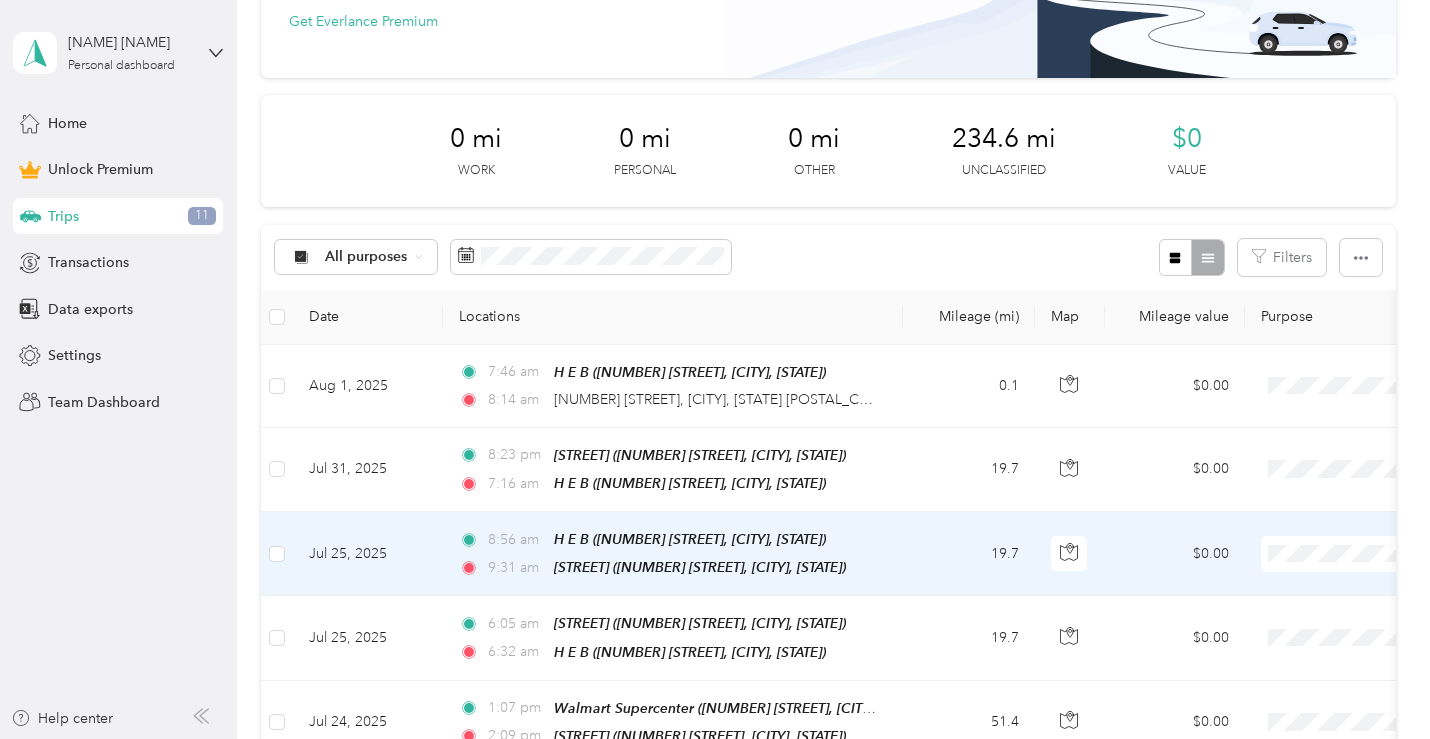 scroll, scrollTop: 0, scrollLeft: 0, axis: both 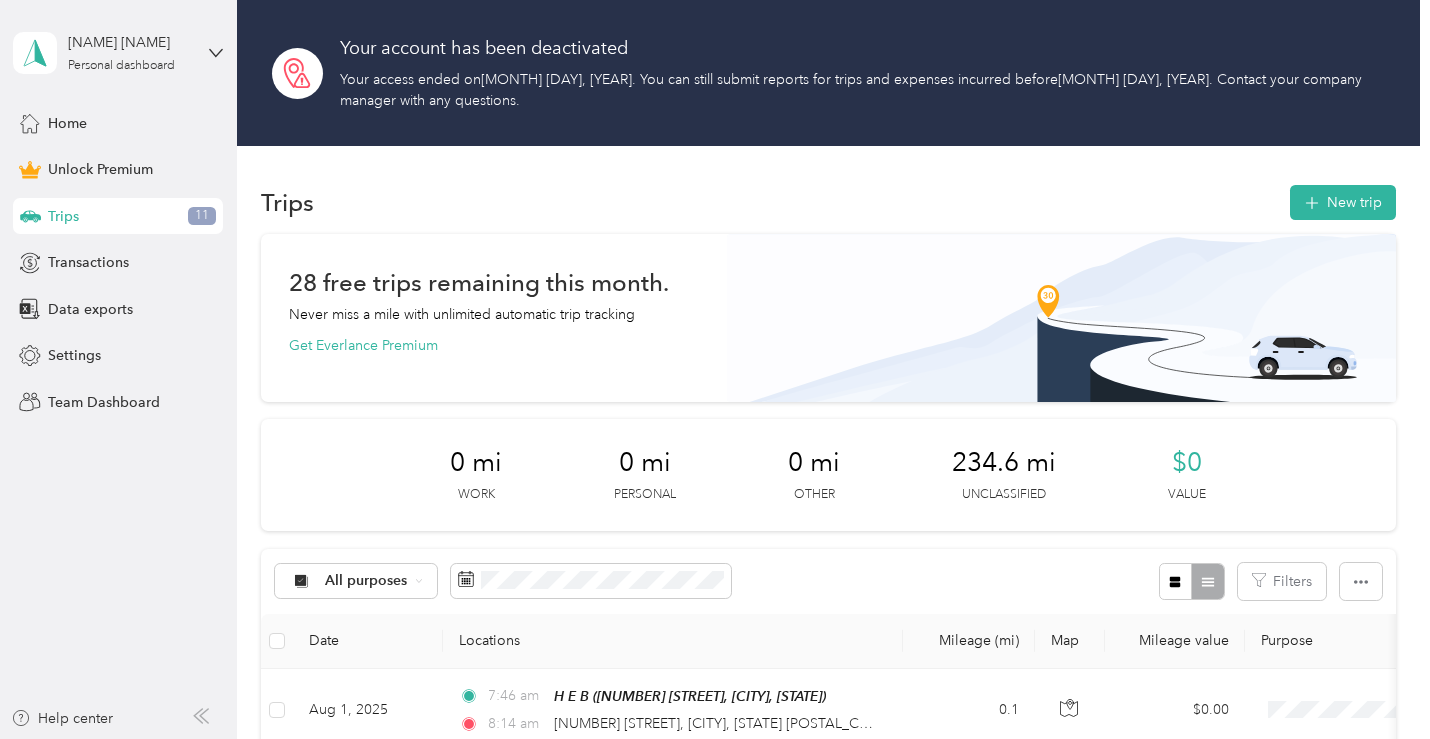 click on "[NAME] [NAME] Personal dashboard" at bounding box center (118, 53) 